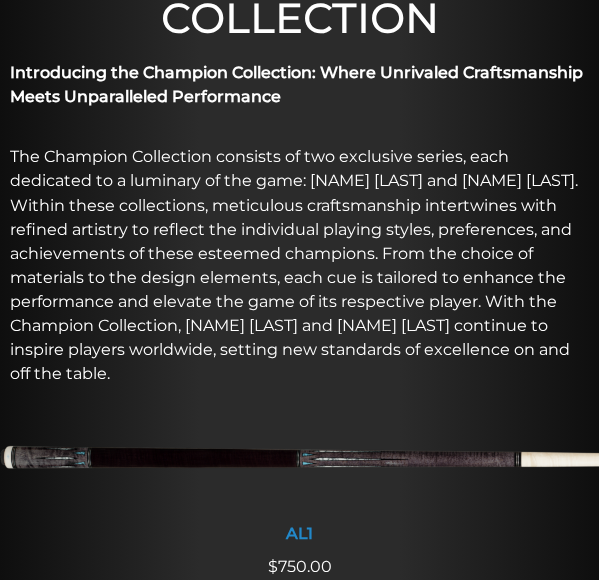 scroll, scrollTop: 715, scrollLeft: 0, axis: vertical 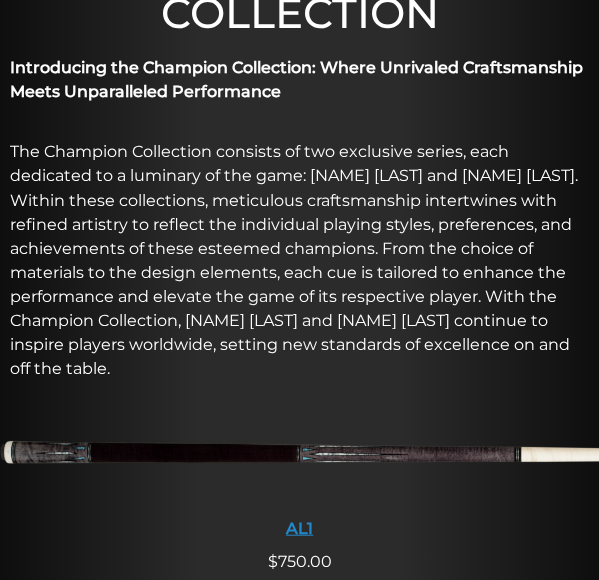 click at bounding box center [299, 456] 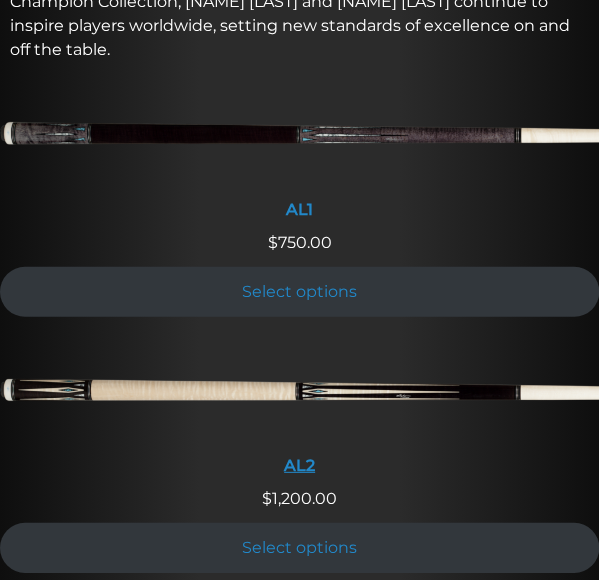 scroll, scrollTop: 1078, scrollLeft: 0, axis: vertical 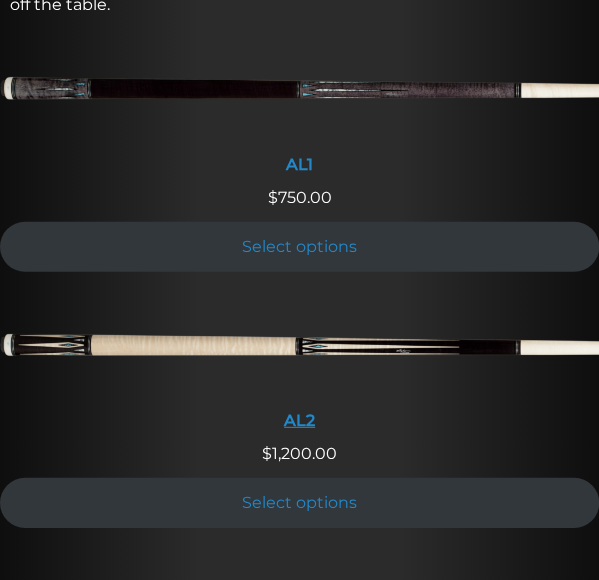 click at bounding box center (299, 350) 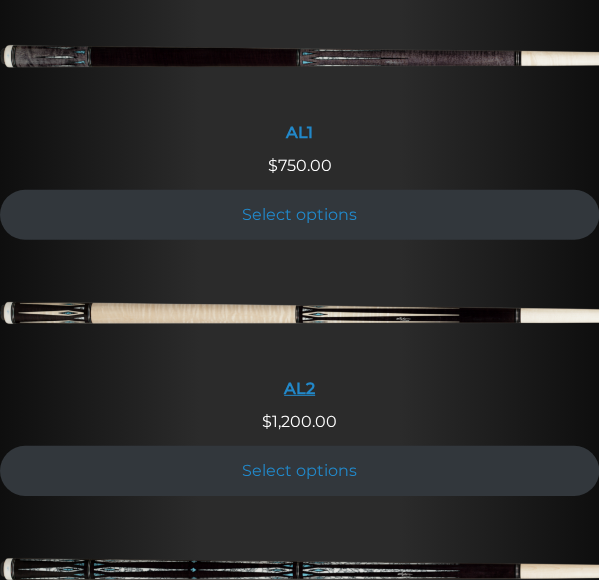 scroll, scrollTop: 1111, scrollLeft: 0, axis: vertical 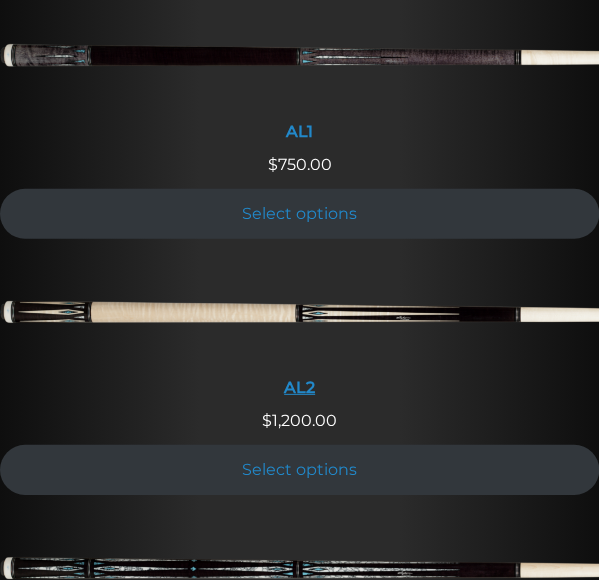 click at bounding box center [299, 317] 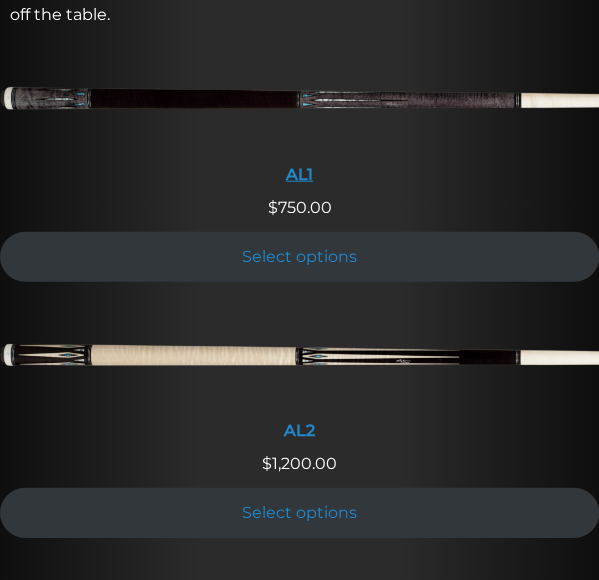 scroll, scrollTop: 1071, scrollLeft: 0, axis: vertical 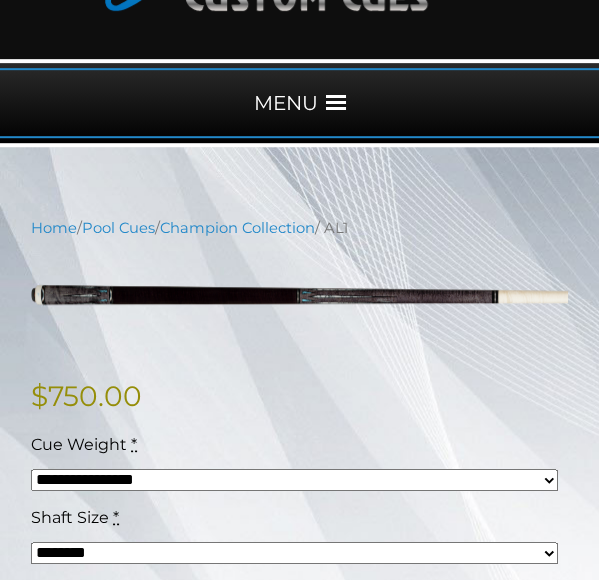 click on "**********" at bounding box center (294, 480) 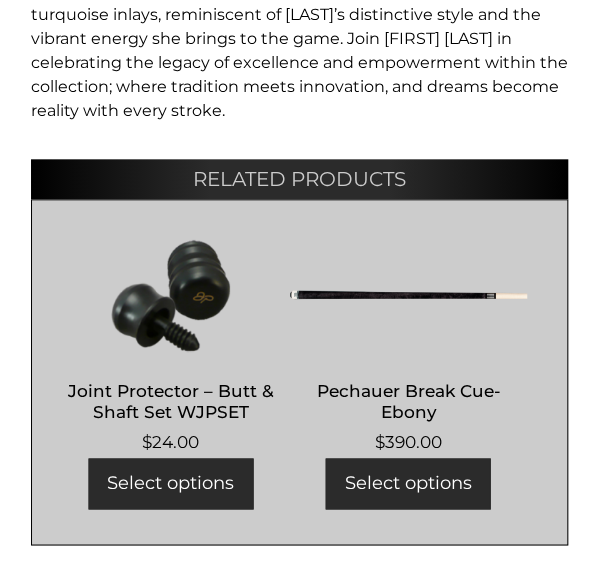scroll, scrollTop: 2190, scrollLeft: 0, axis: vertical 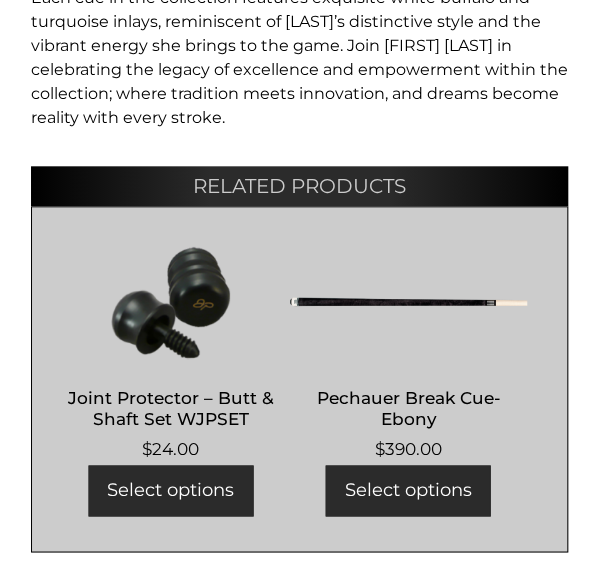 click at bounding box center [409, 302] 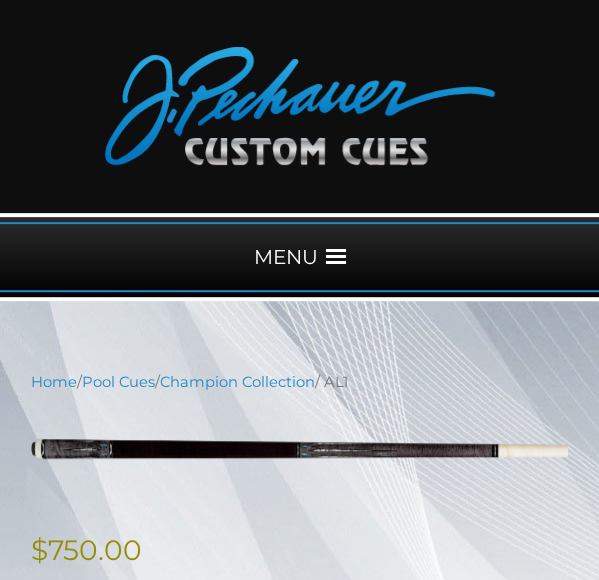 scroll, scrollTop: 50, scrollLeft: 0, axis: vertical 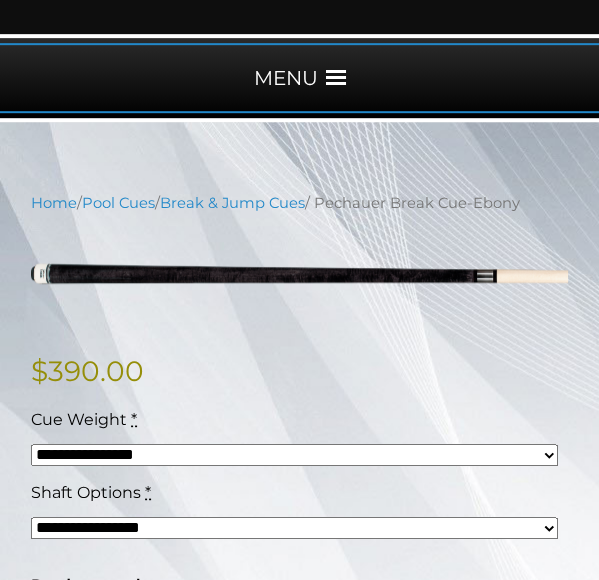 click on "**********" at bounding box center [294, 455] 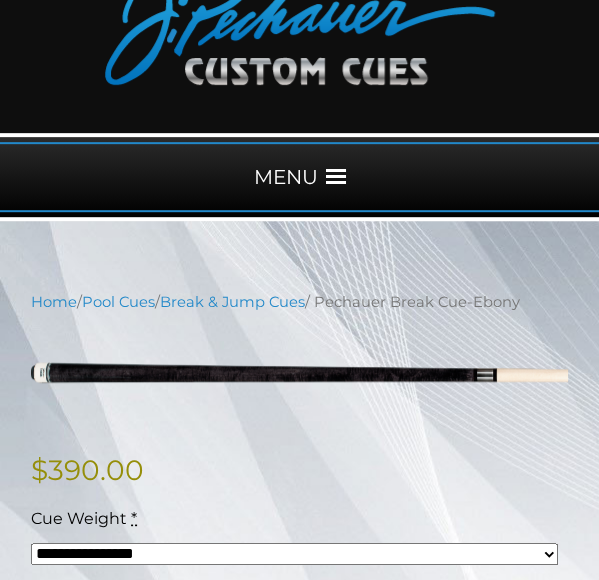 scroll, scrollTop: 86, scrollLeft: 0, axis: vertical 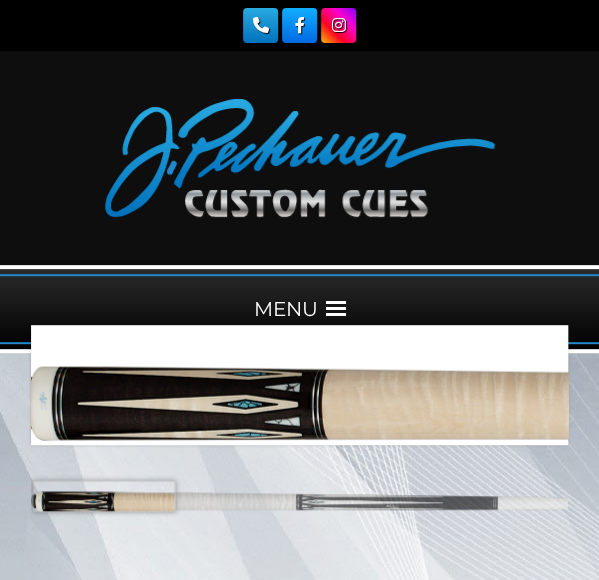 drag, startPoint x: 305, startPoint y: 507, endPoint x: 104, endPoint y: 496, distance: 201.30077 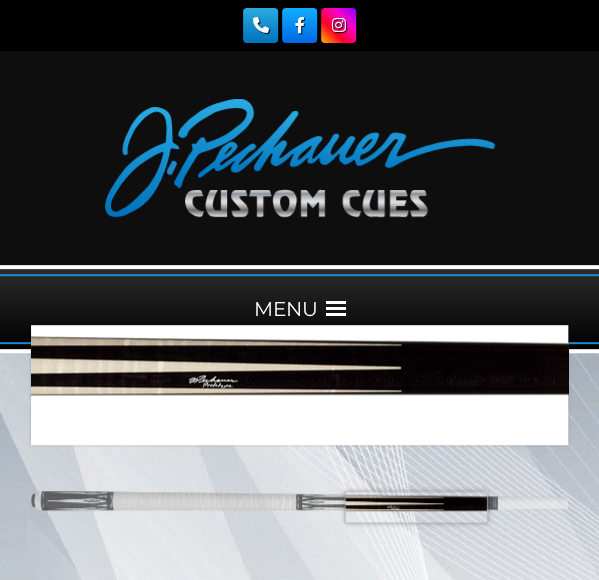 click at bounding box center [299, 504] 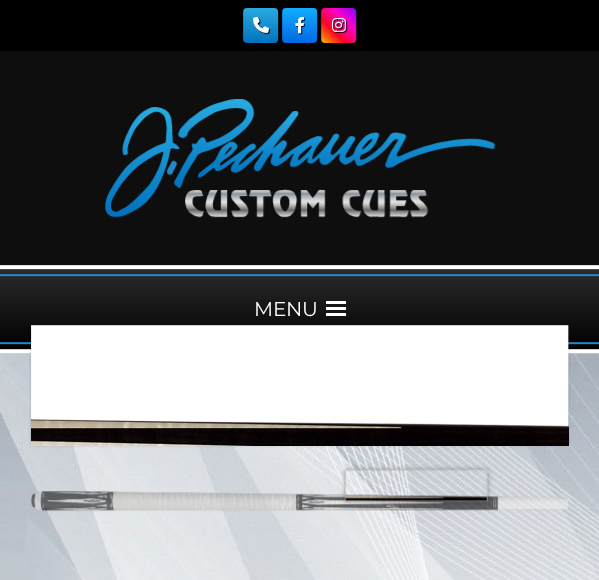 click at bounding box center [299, 504] 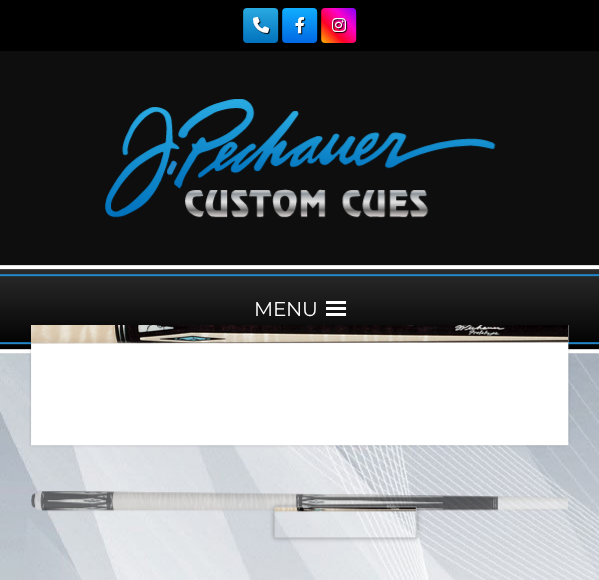click at bounding box center [299, 504] 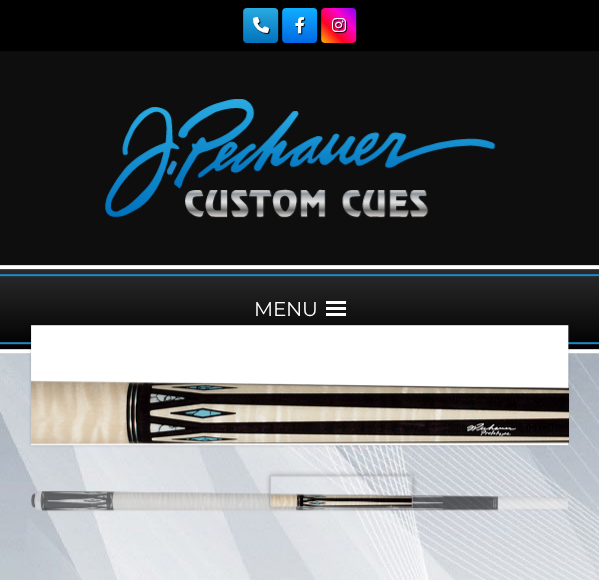 click at bounding box center [299, 504] 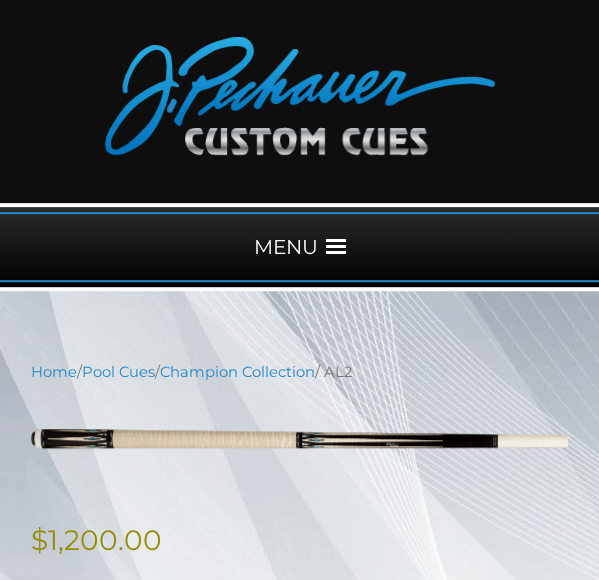 scroll, scrollTop: 0, scrollLeft: 0, axis: both 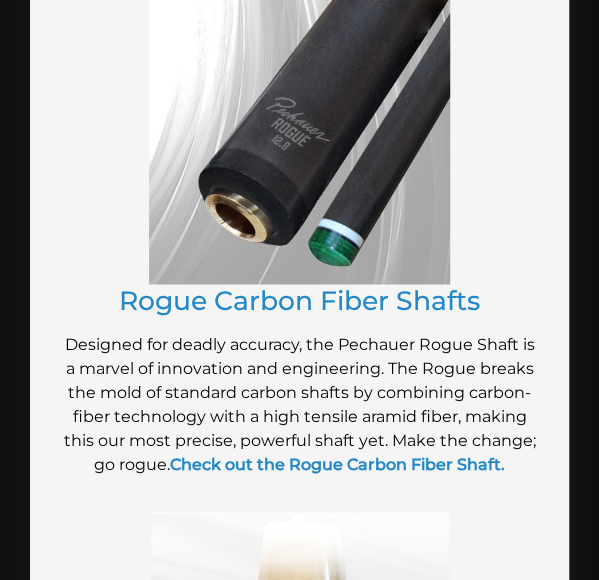click at bounding box center [299, 135] 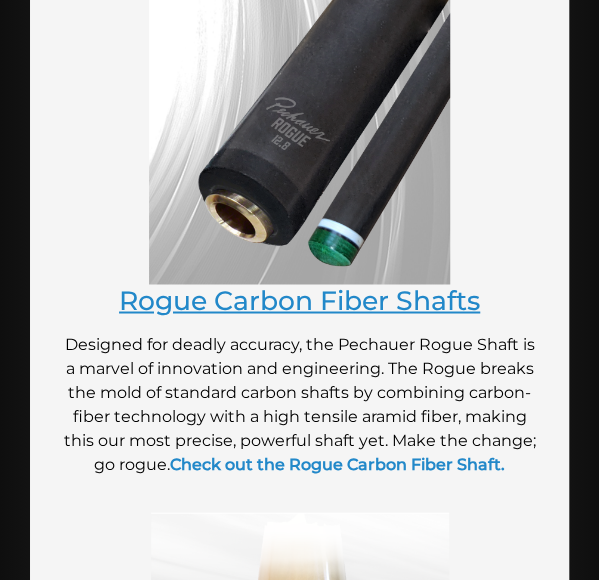 click on "Rogue Carbon Fiber Shafts" at bounding box center [299, 299] 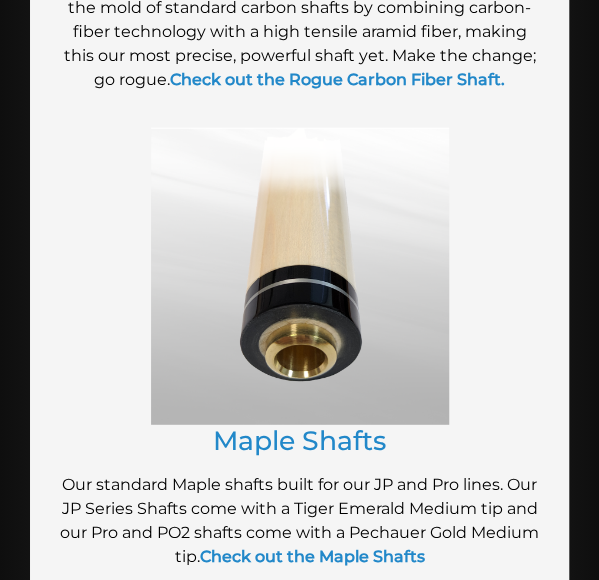 scroll, scrollTop: 1031, scrollLeft: 0, axis: vertical 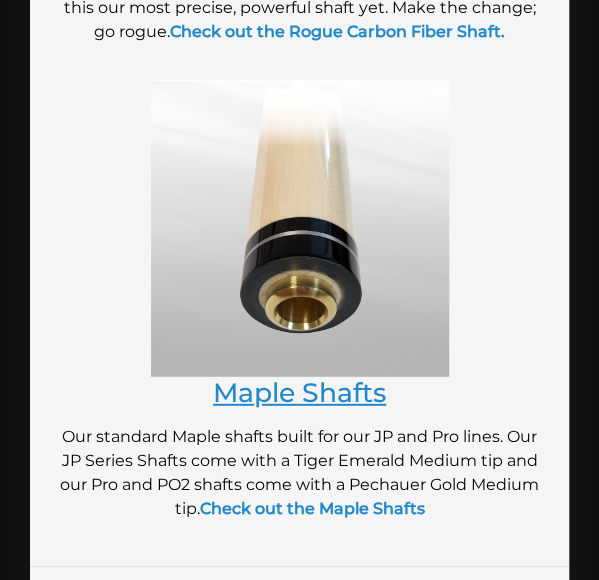 click on "Maple Shafts" at bounding box center (299, 392) 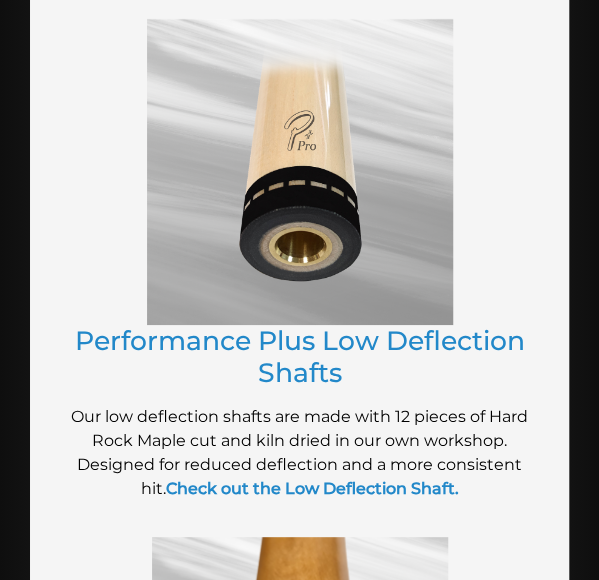 scroll, scrollTop: 1610, scrollLeft: 0, axis: vertical 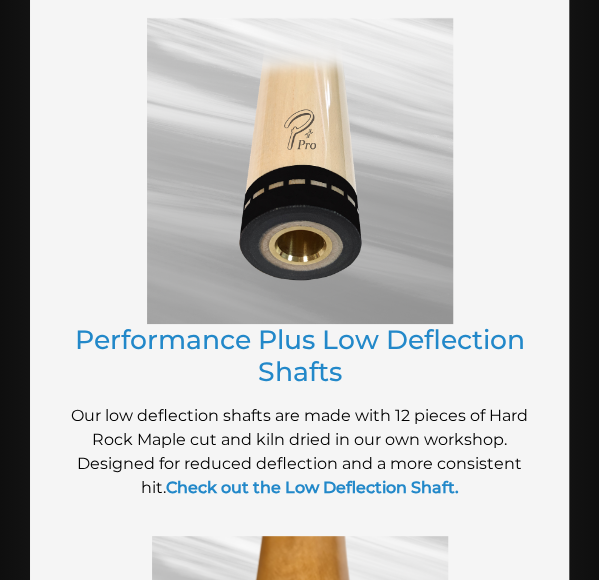 click at bounding box center [300, 171] 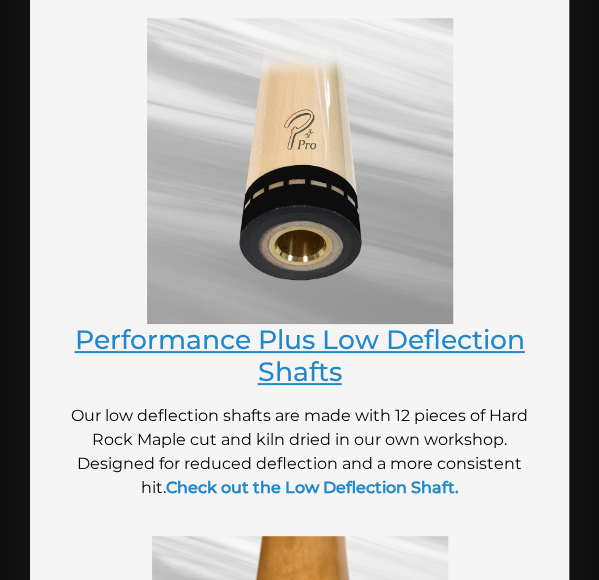 click on "Performance Plus Low Deflection Shafts" at bounding box center (300, 355) 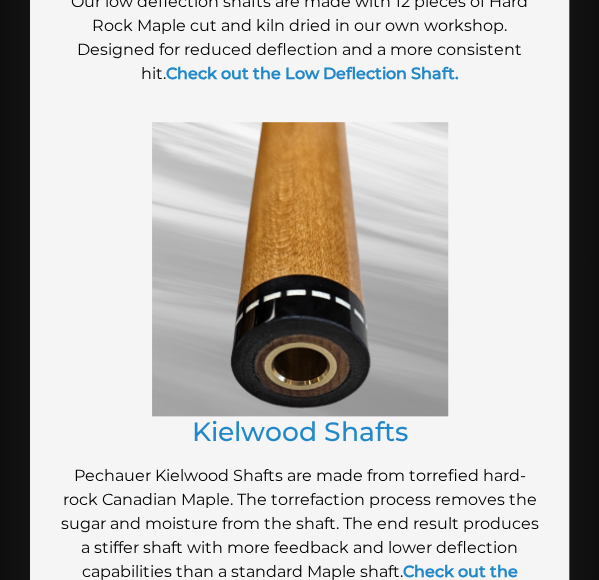 scroll, scrollTop: 2038, scrollLeft: 0, axis: vertical 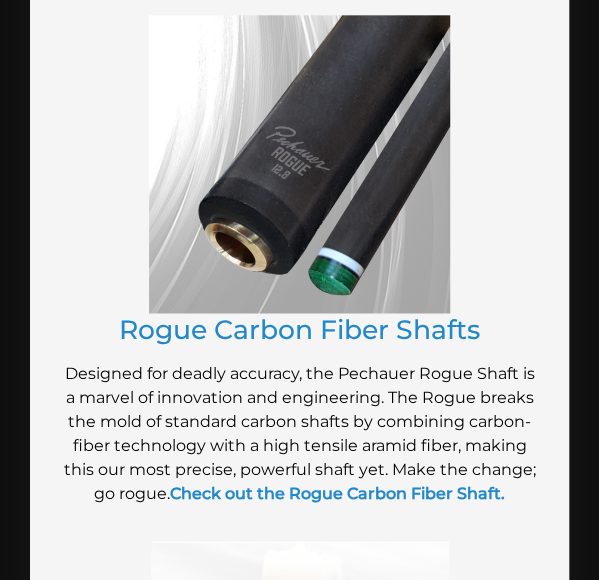 click at bounding box center (299, 164) 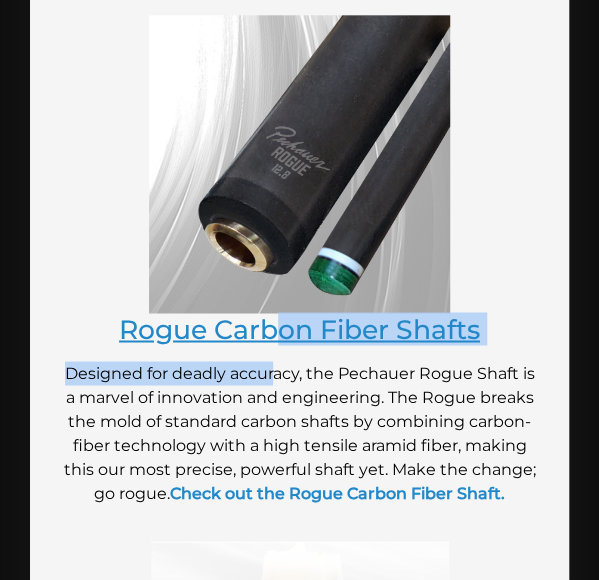 click on "Rogue Carbon Fiber Shafts
Designed for deadly accuracy, the Pechauer Rogue Shaft is a marvel of innovation and engineering. The Rogue breaks the mold of standard carbon shafts by combining carbon-fiber technology with a high tensile aramid fiber, making this our most precise, powerful shaft yet. Make the change; go rogue.  Check out the Rogue Carbon Fiber Shaft." at bounding box center (299, 268) 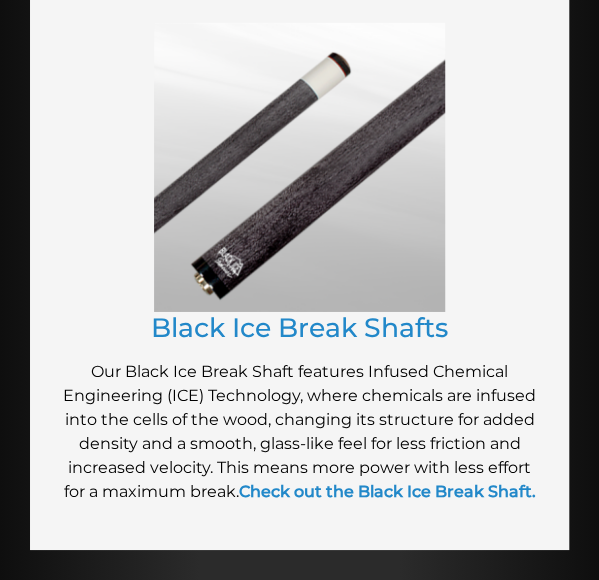 scroll, scrollTop: 3175, scrollLeft: 0, axis: vertical 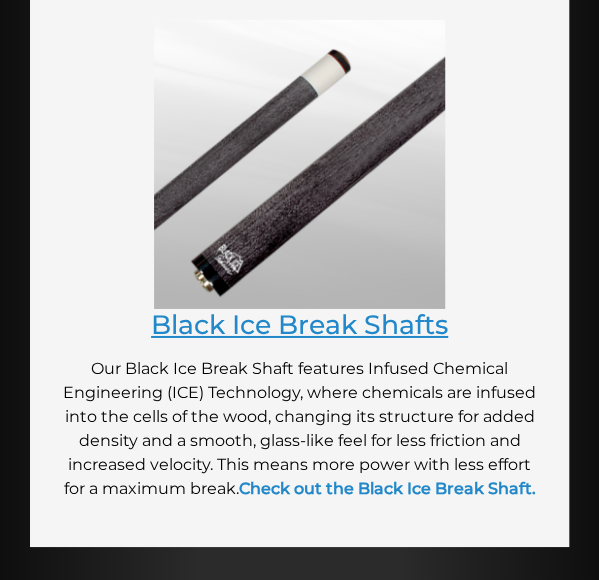 click on "Black Ice Break Shafts" at bounding box center (299, 324) 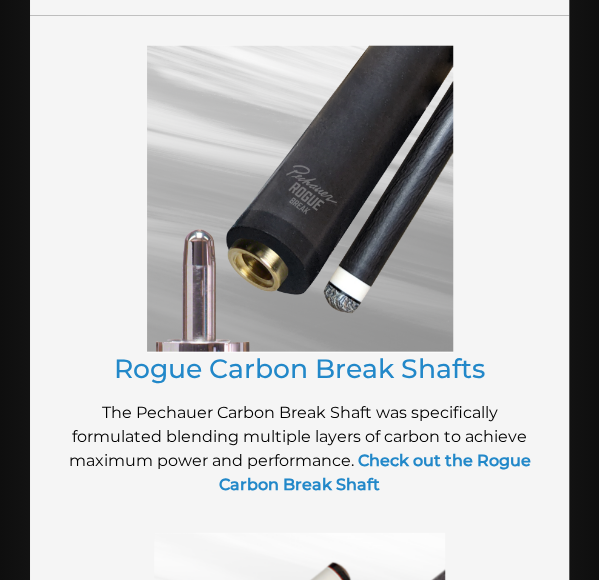 scroll, scrollTop: 2657, scrollLeft: 0, axis: vertical 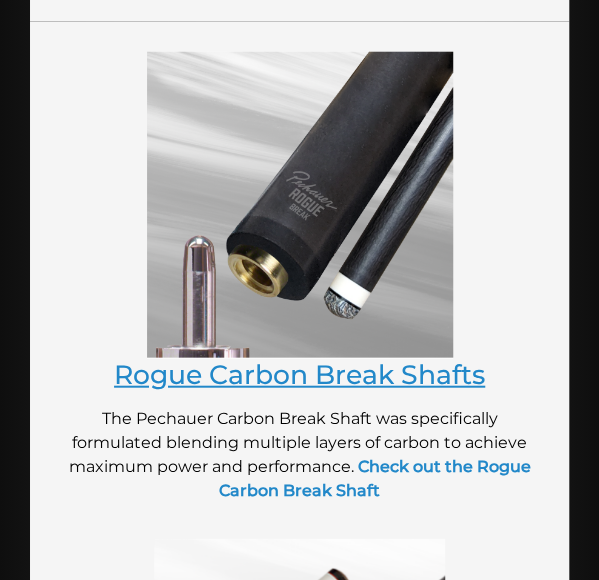 click on "Rogue Carbon Break Shafts" at bounding box center [299, 373] 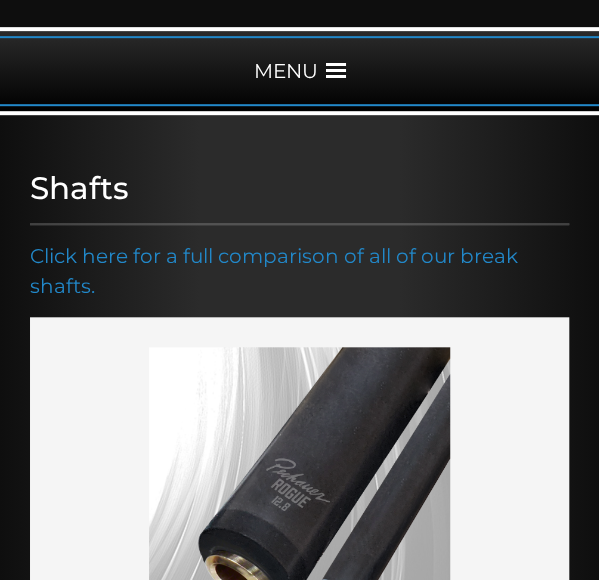 scroll, scrollTop: 237, scrollLeft: 0, axis: vertical 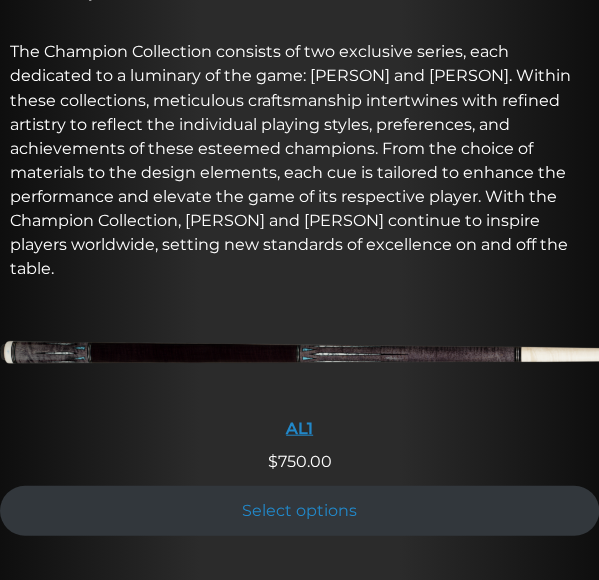 click at bounding box center (299, 356) 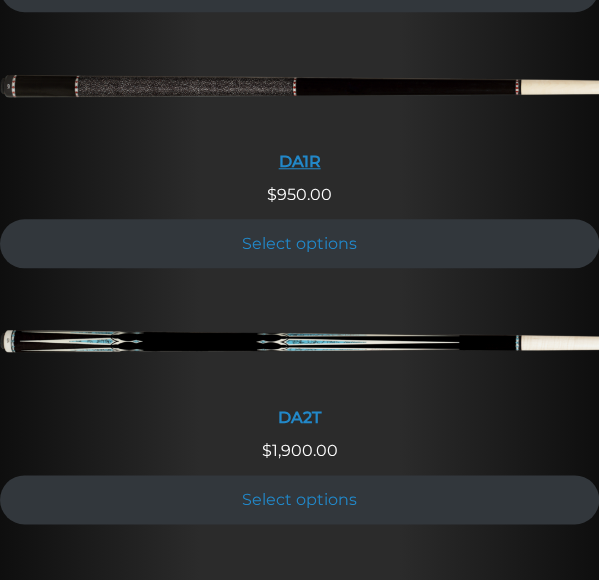 scroll, scrollTop: 2105, scrollLeft: 0, axis: vertical 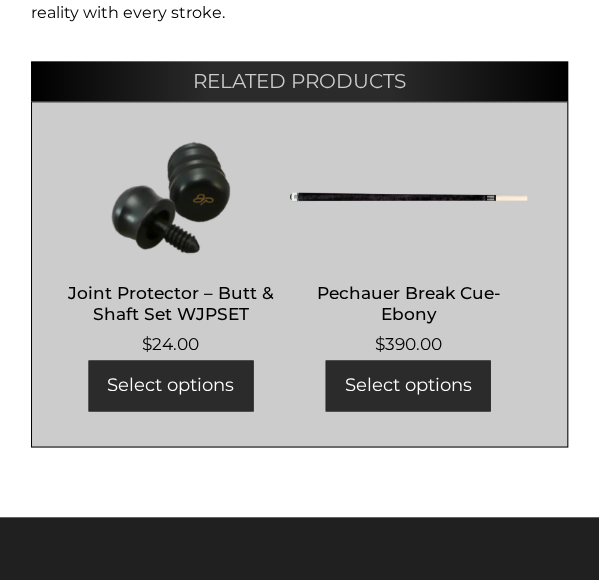 click at bounding box center [409, 197] 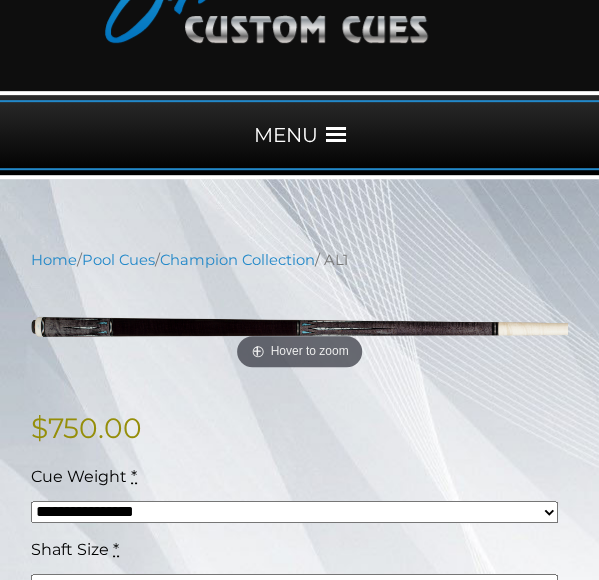scroll, scrollTop: 173, scrollLeft: 0, axis: vertical 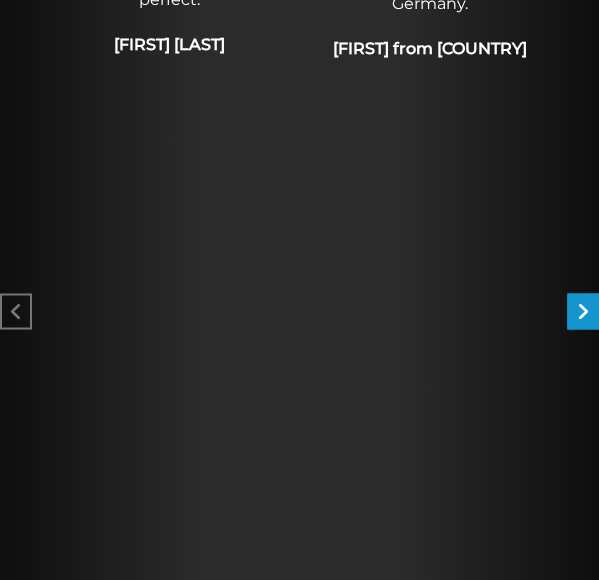click at bounding box center (583, 311) 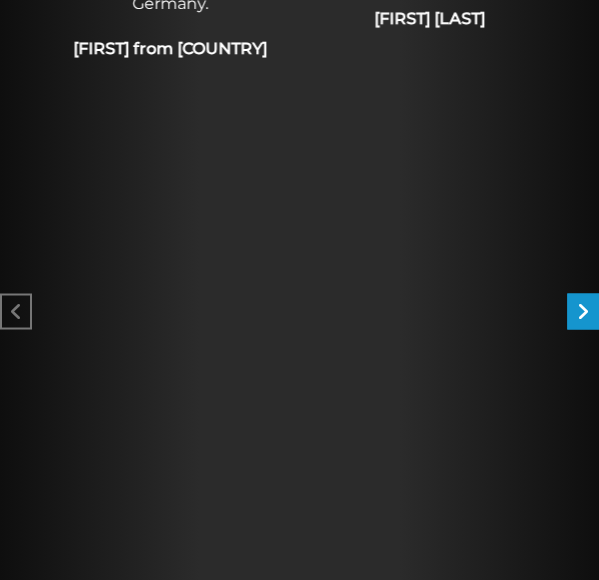 click at bounding box center (583, 311) 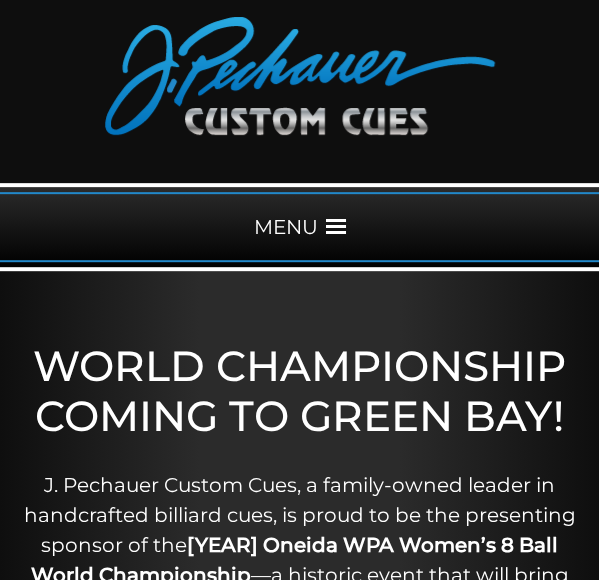 scroll, scrollTop: 0, scrollLeft: 0, axis: both 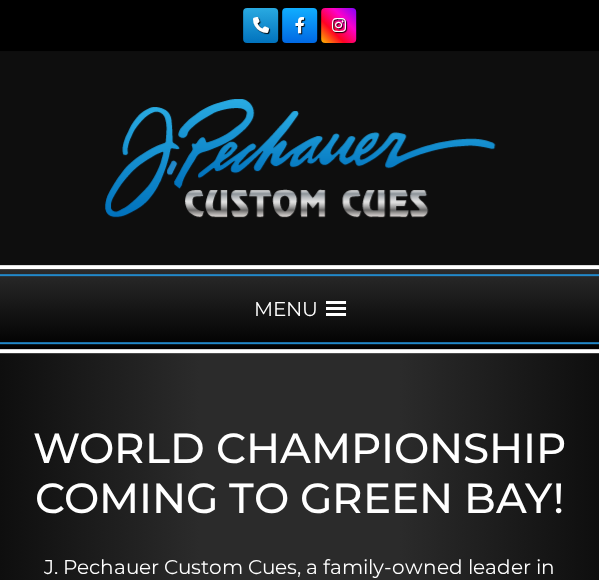 click at bounding box center [336, 309] 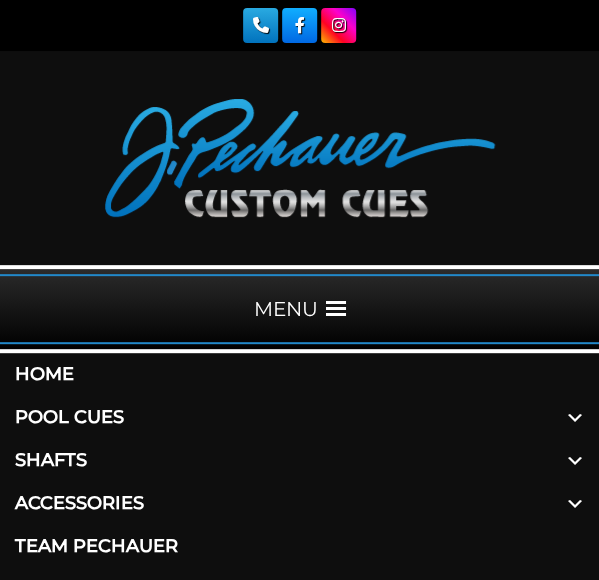 click on "Pool Cues" at bounding box center (299, 417) 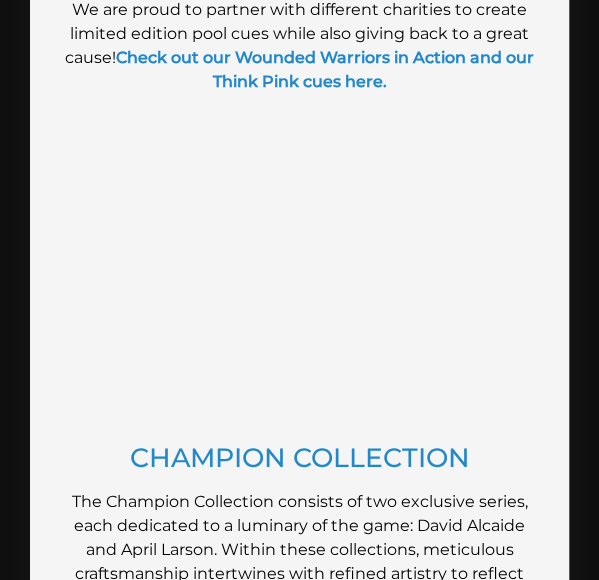 scroll, scrollTop: 1091, scrollLeft: 0, axis: vertical 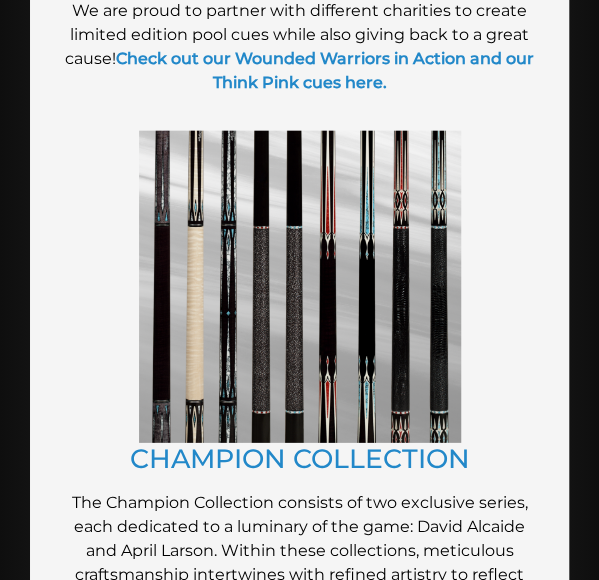 click at bounding box center (300, 287) 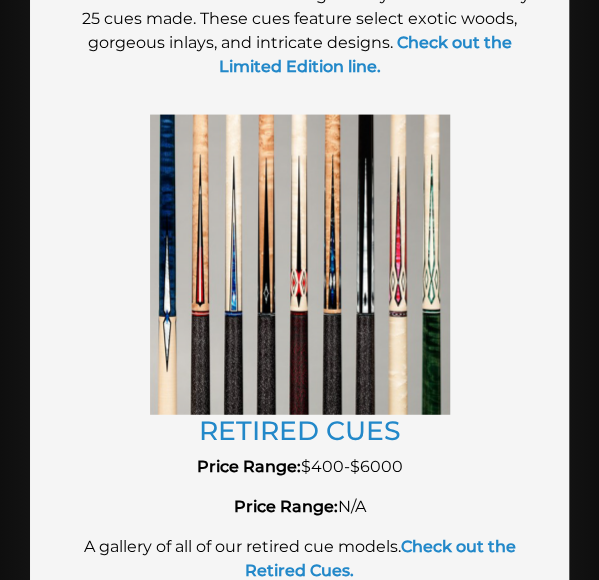 scroll, scrollTop: 4531, scrollLeft: 0, axis: vertical 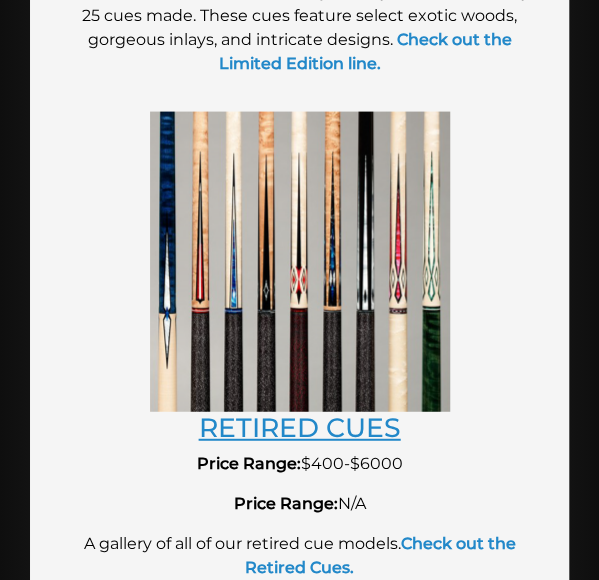click on "RETIRED CUES" at bounding box center [300, 427] 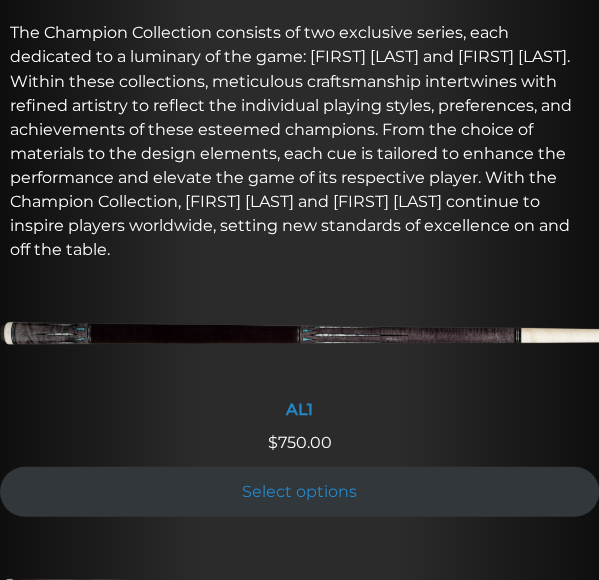 scroll, scrollTop: 866, scrollLeft: 0, axis: vertical 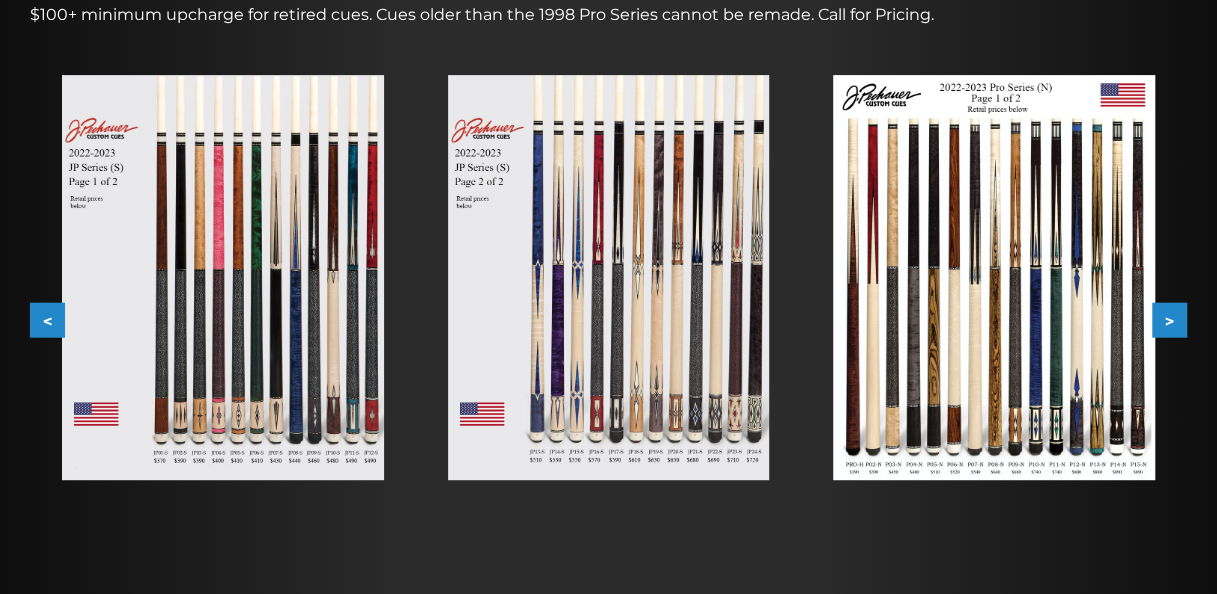 click at bounding box center [223, 277] 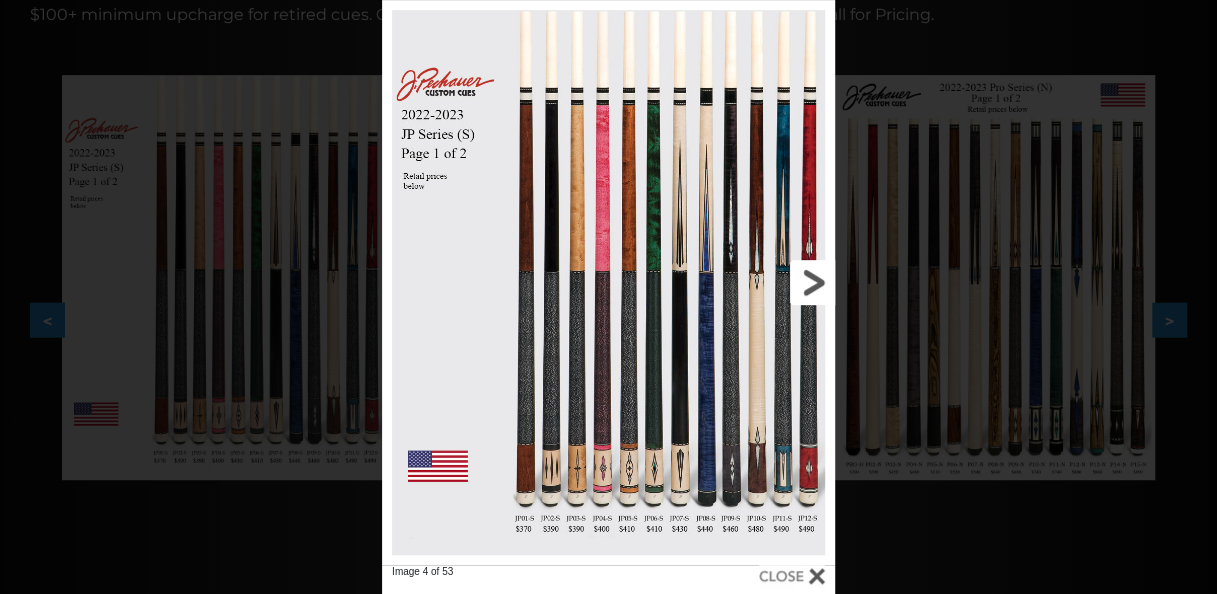 click at bounding box center (733, 282) 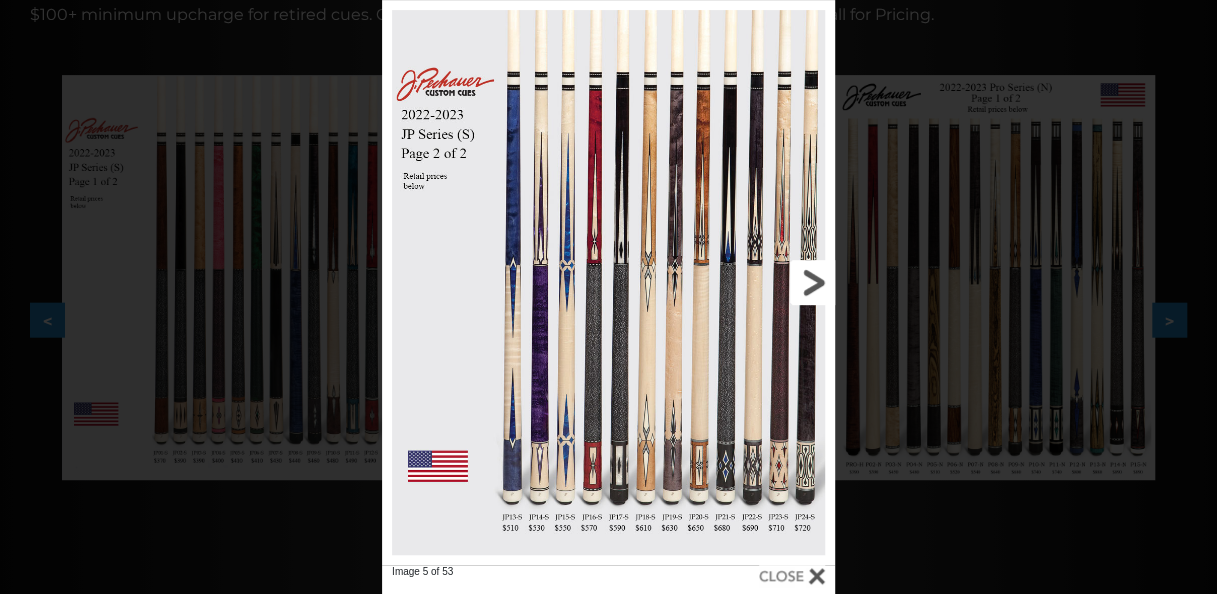 click at bounding box center [733, 282] 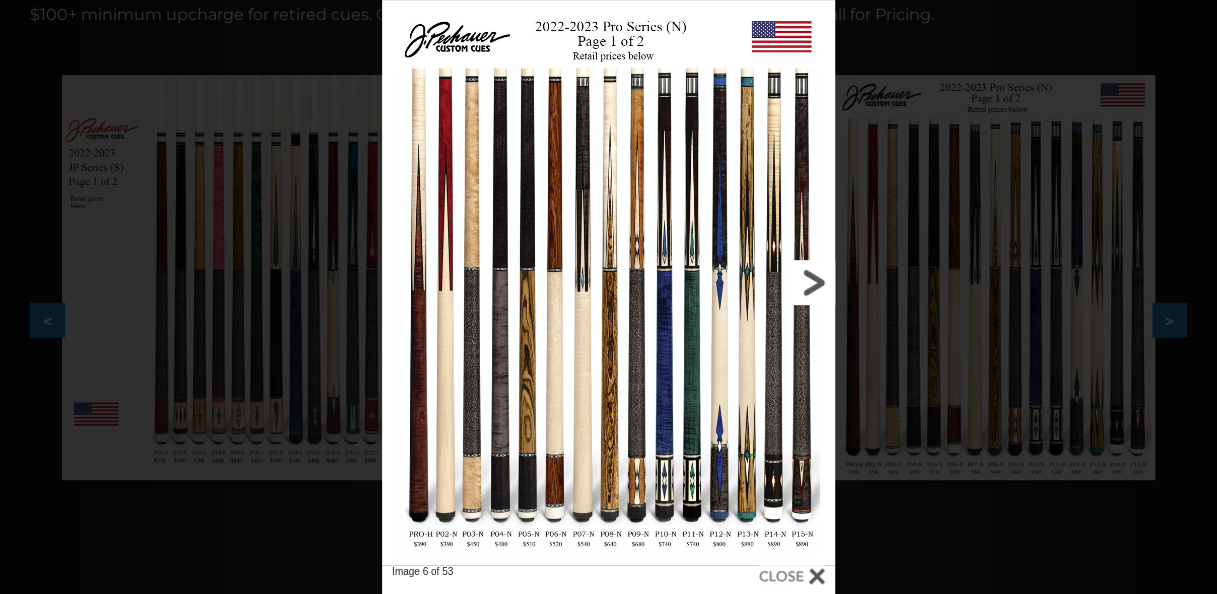 click at bounding box center [733, 282] 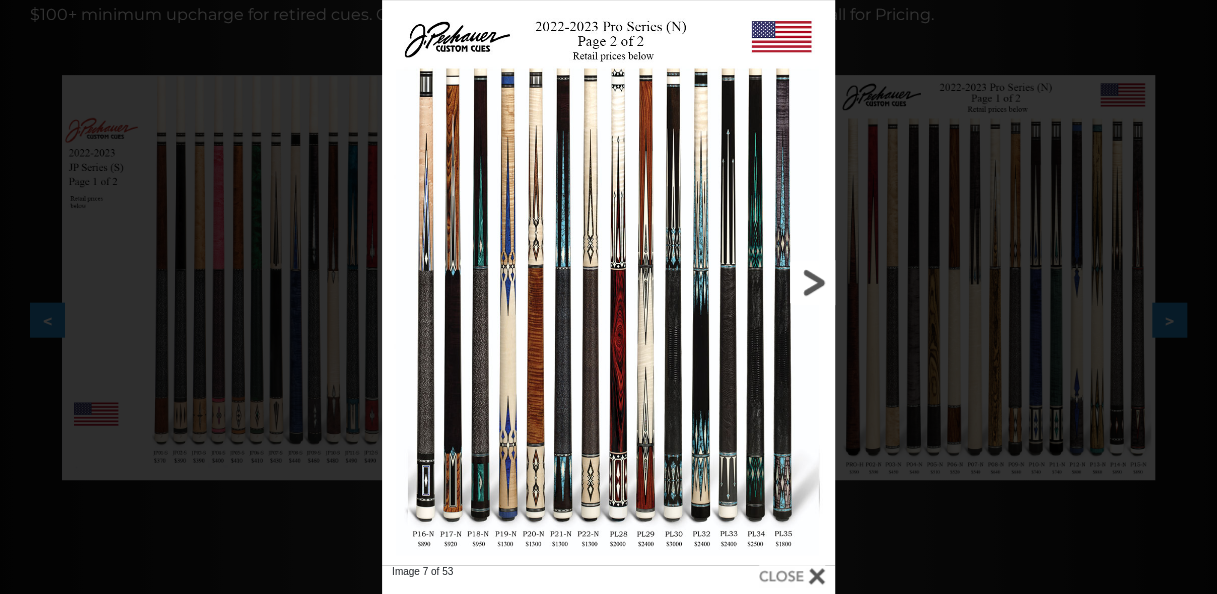 click at bounding box center [733, 282] 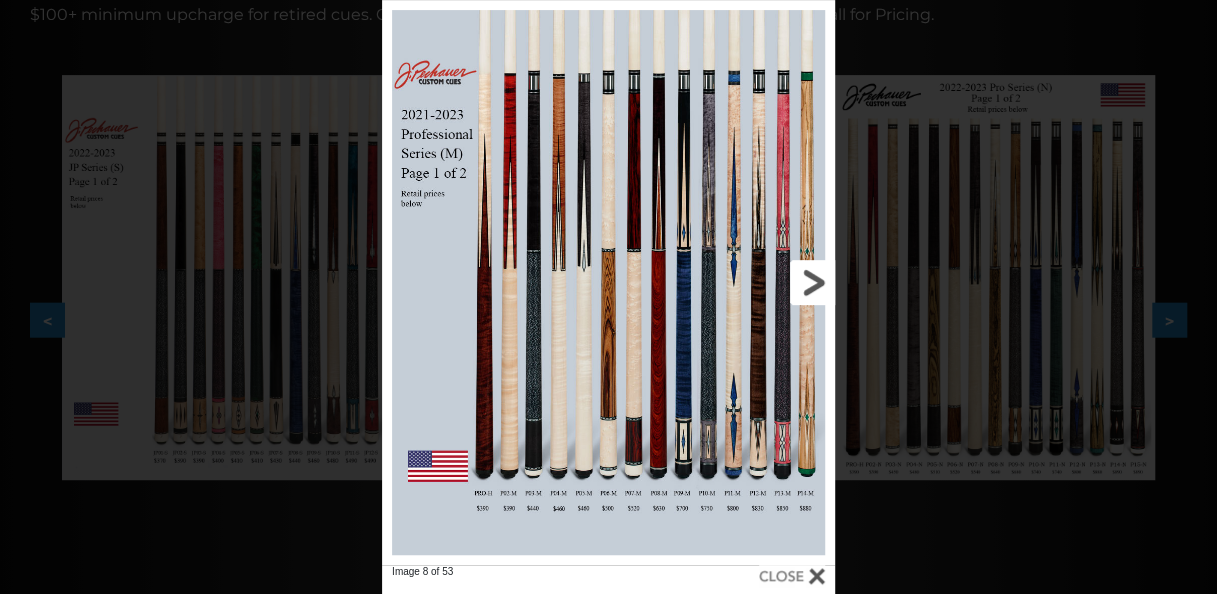 click at bounding box center (733, 282) 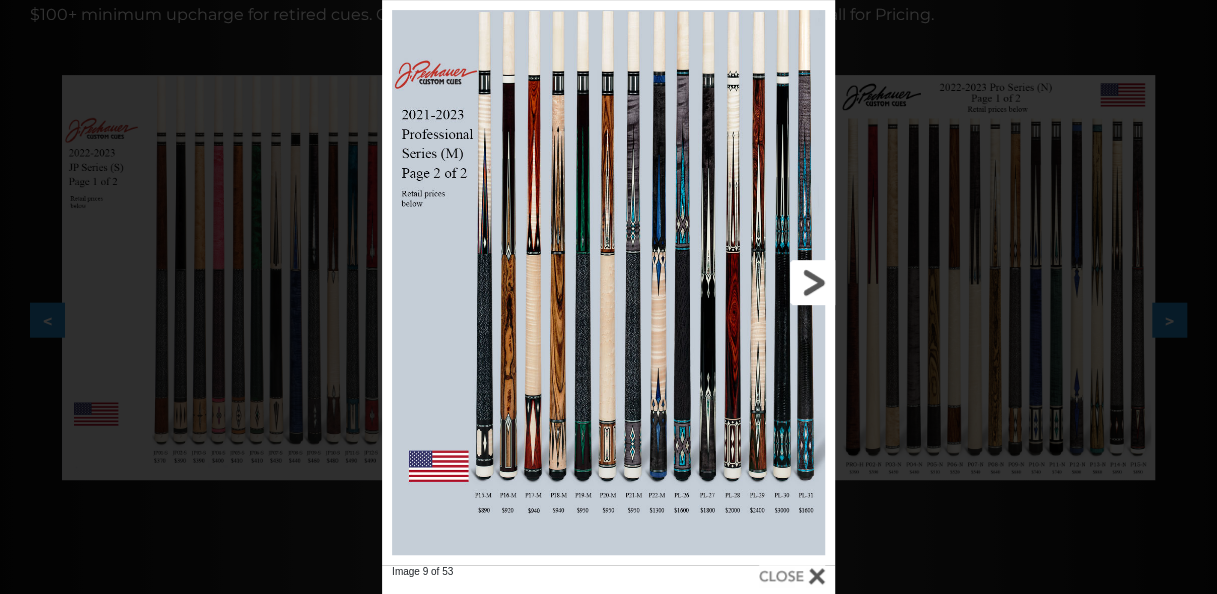 click at bounding box center [733, 282] 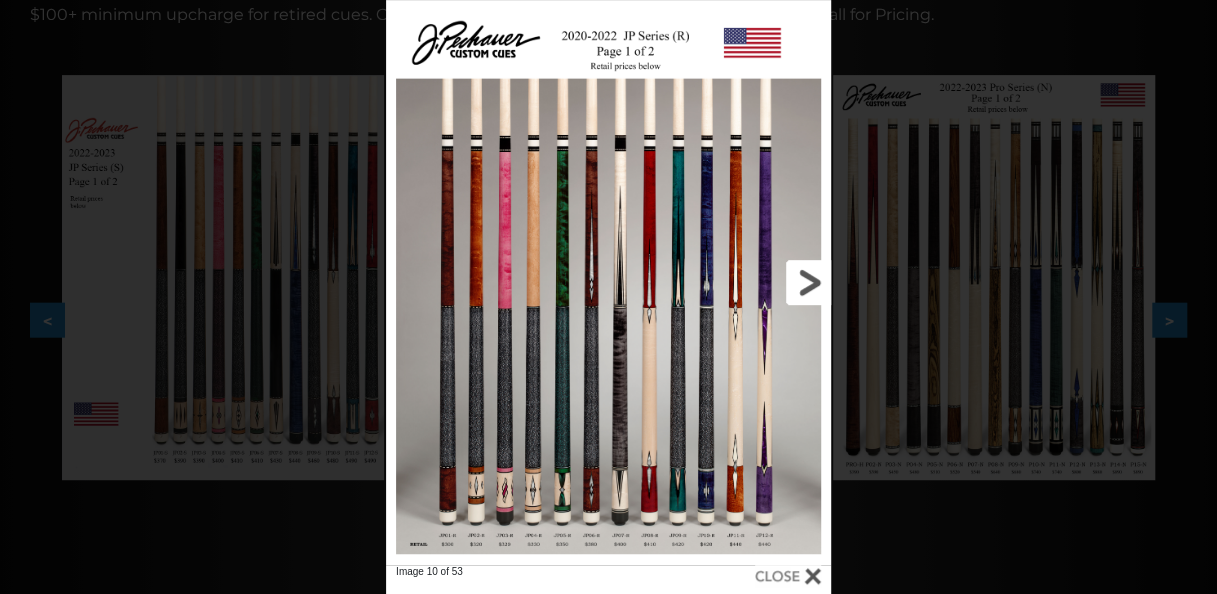 click at bounding box center (731, 282) 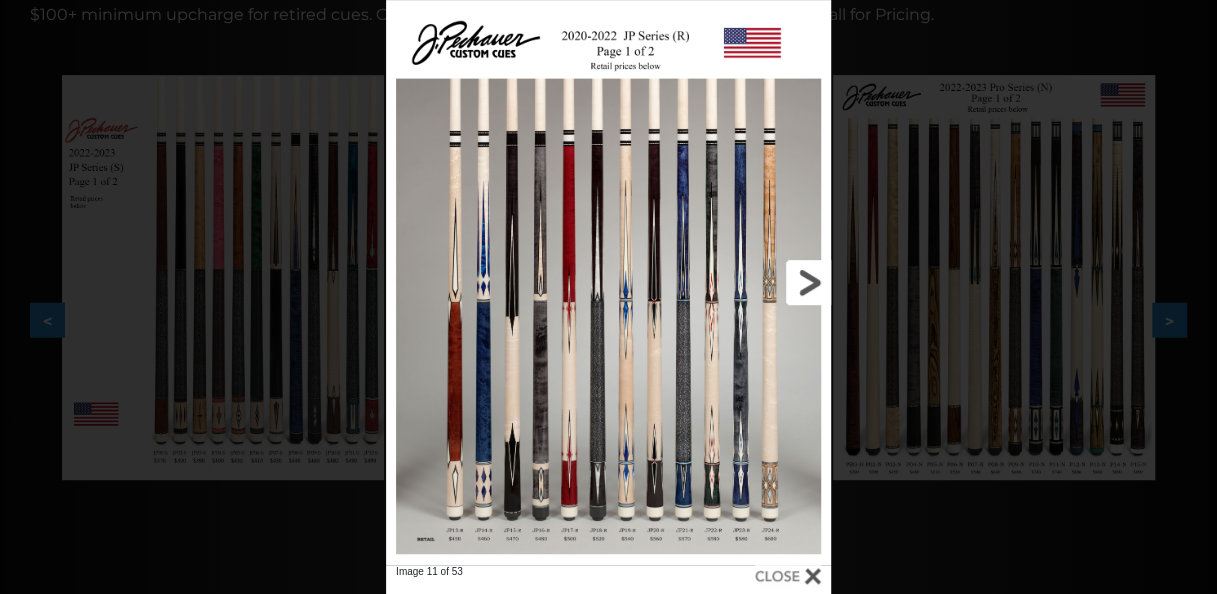 click at bounding box center (731, 282) 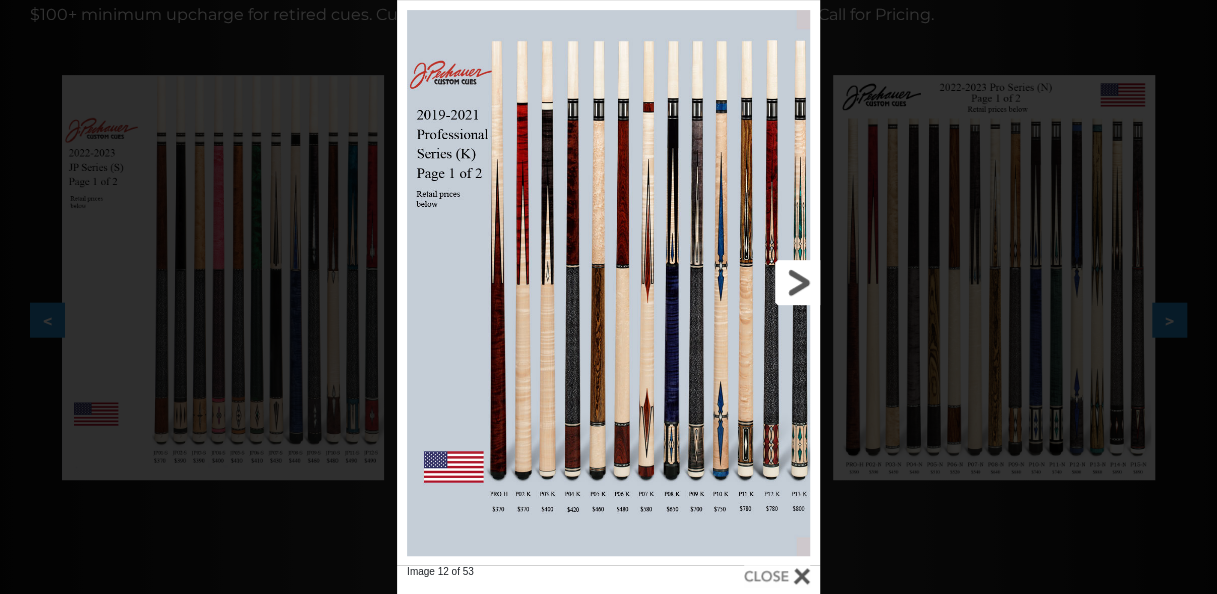 click at bounding box center [725, 282] 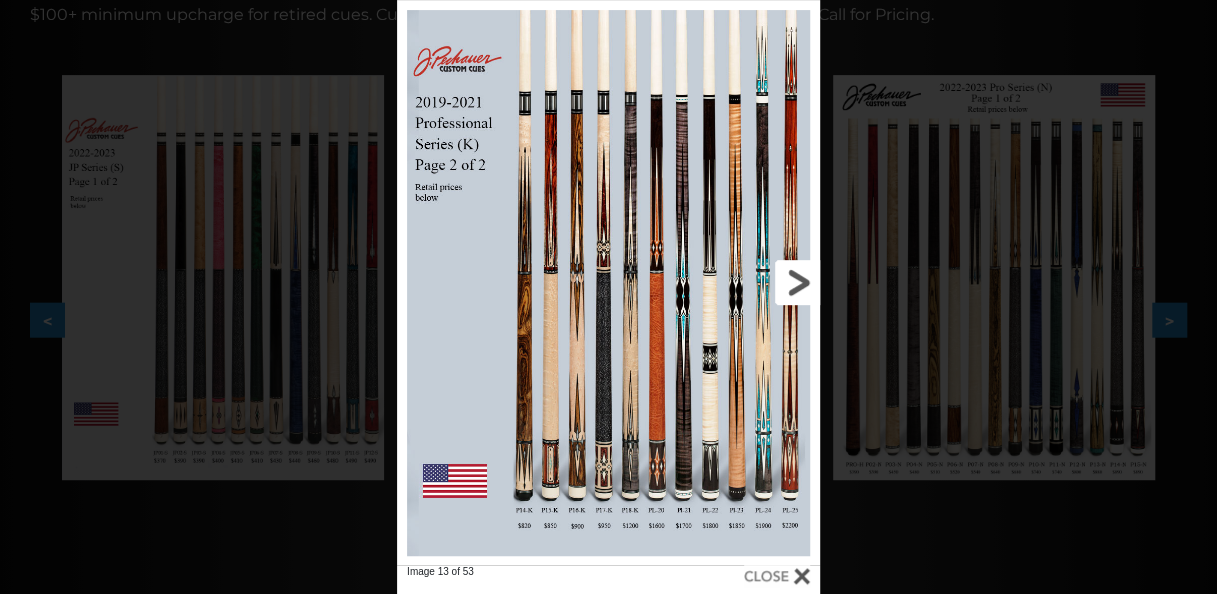 click at bounding box center (725, 282) 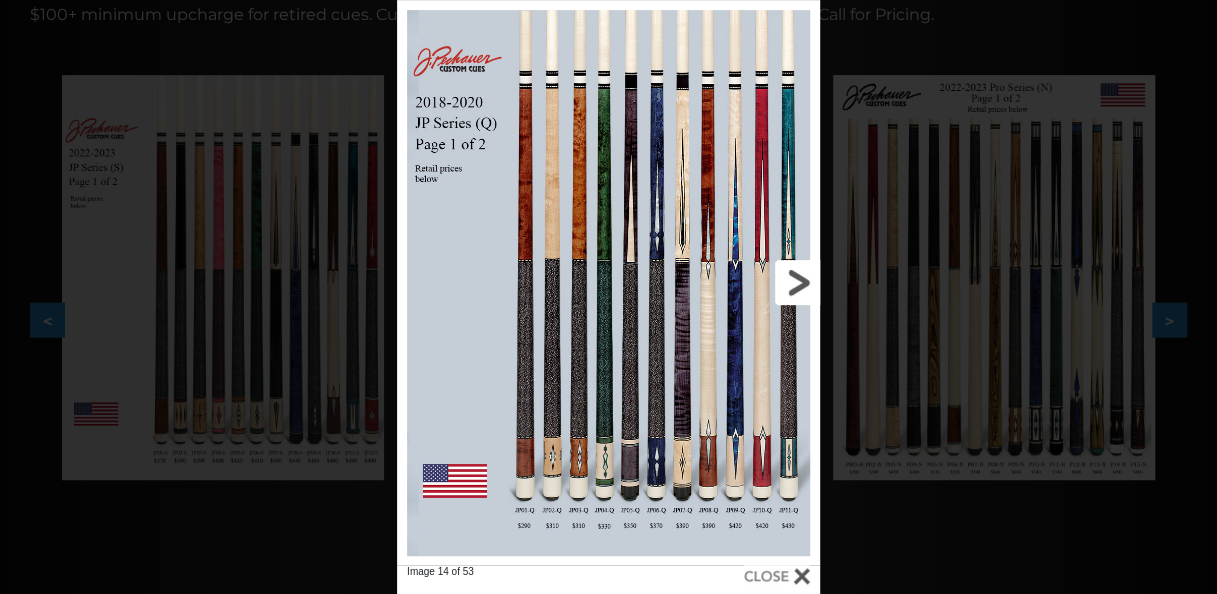 click at bounding box center [725, 282] 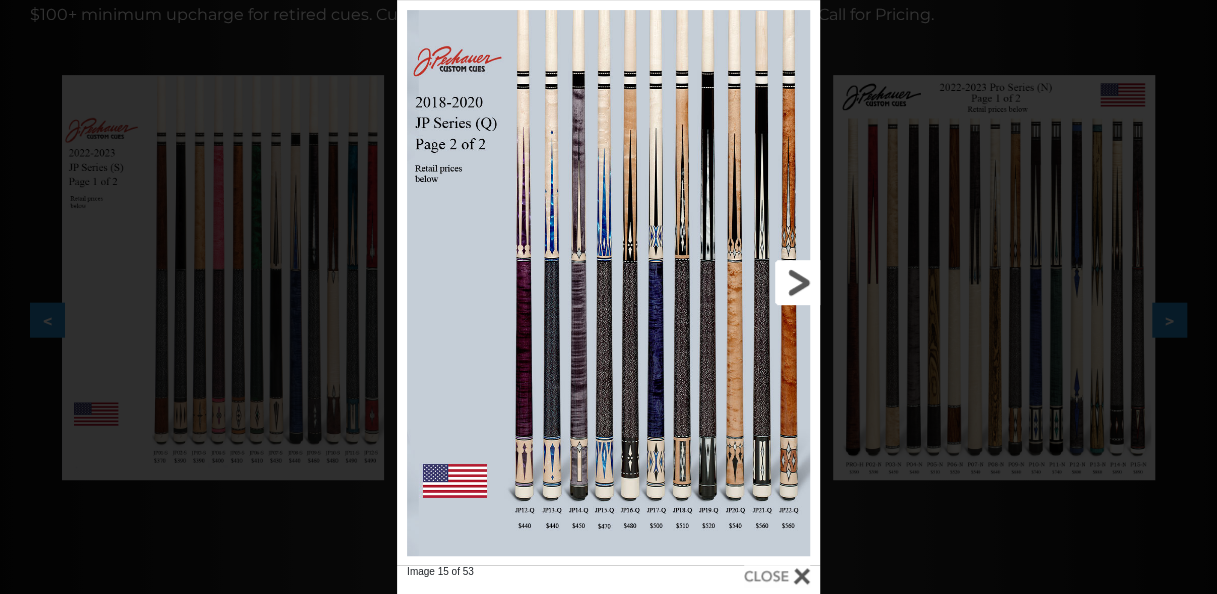 click at bounding box center [725, 282] 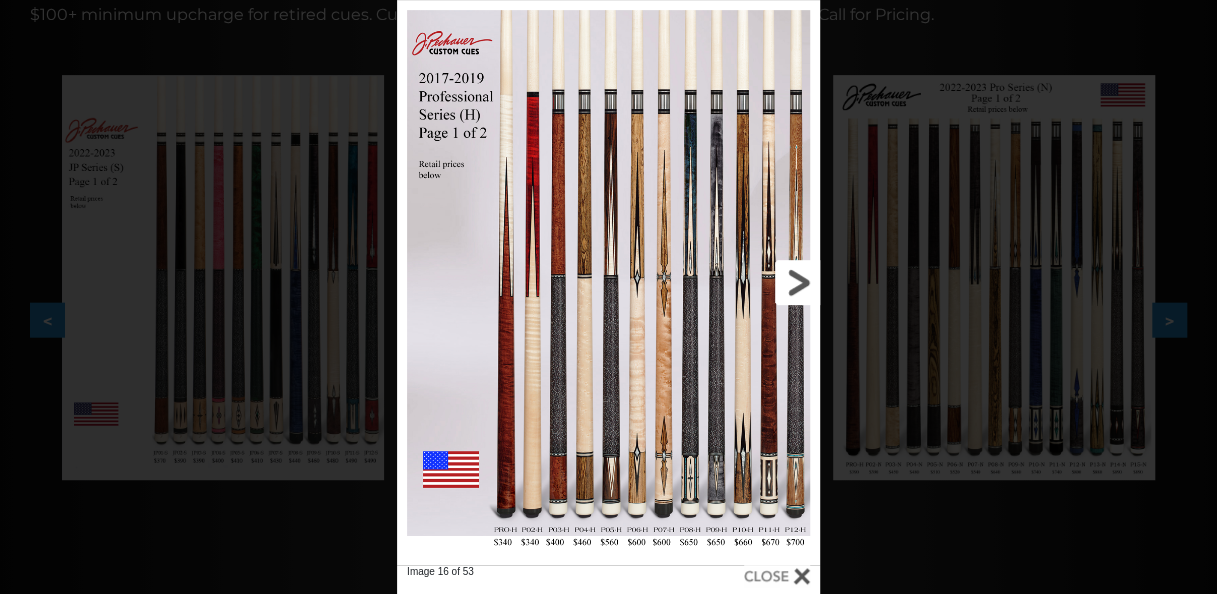 click at bounding box center [725, 282] 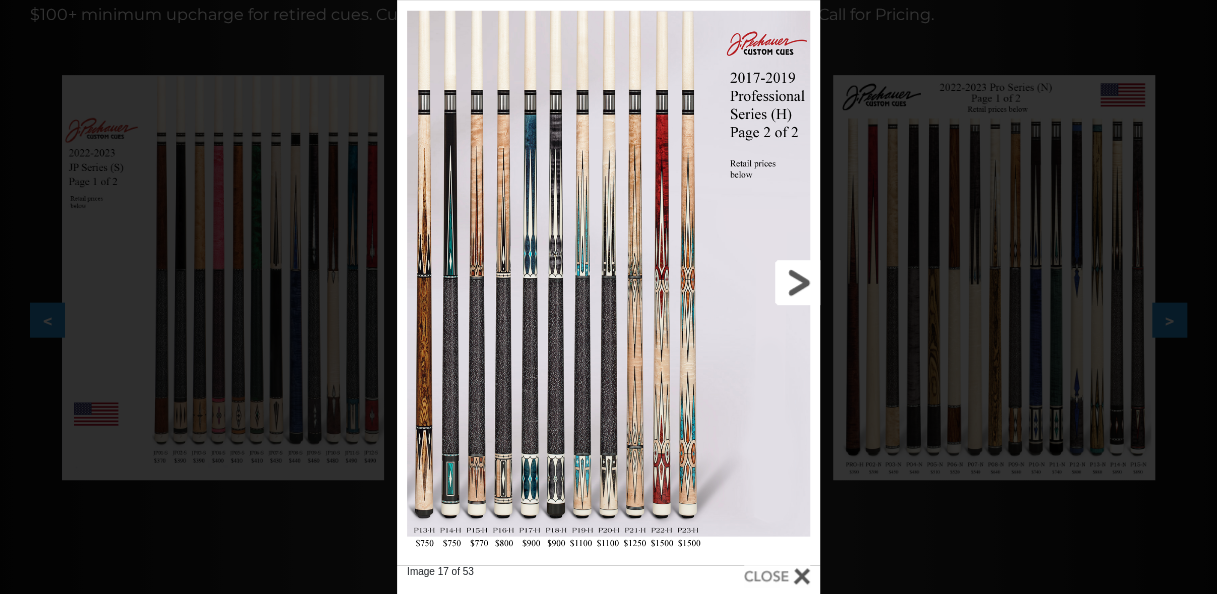 click at bounding box center [725, 282] 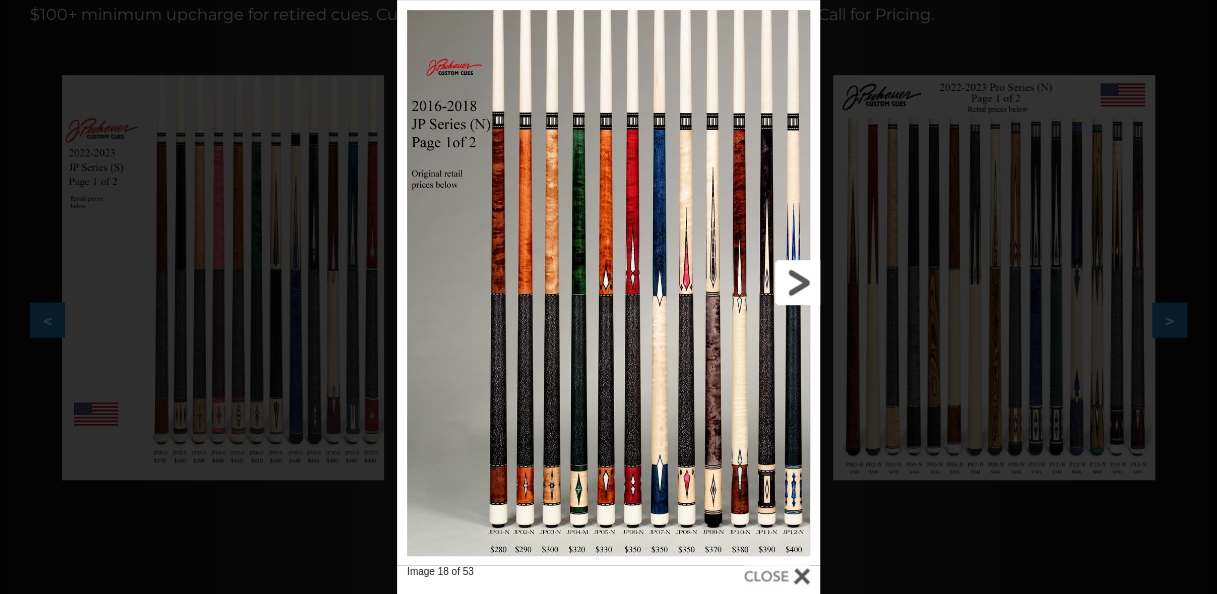 click at bounding box center (725, 282) 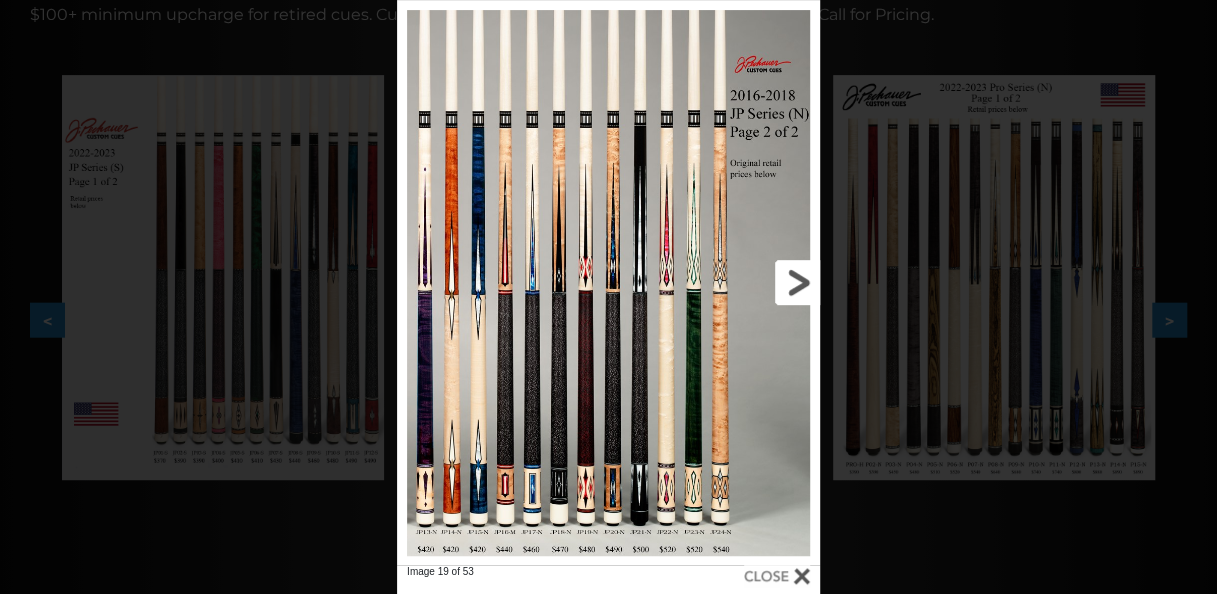 click at bounding box center (725, 282) 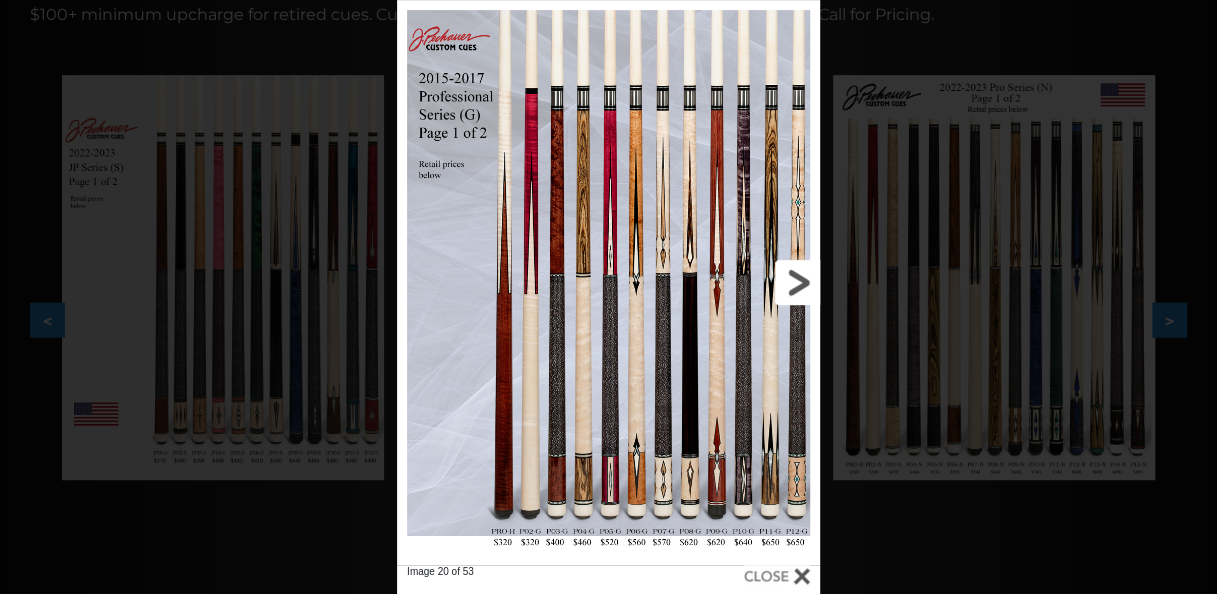 click at bounding box center [725, 282] 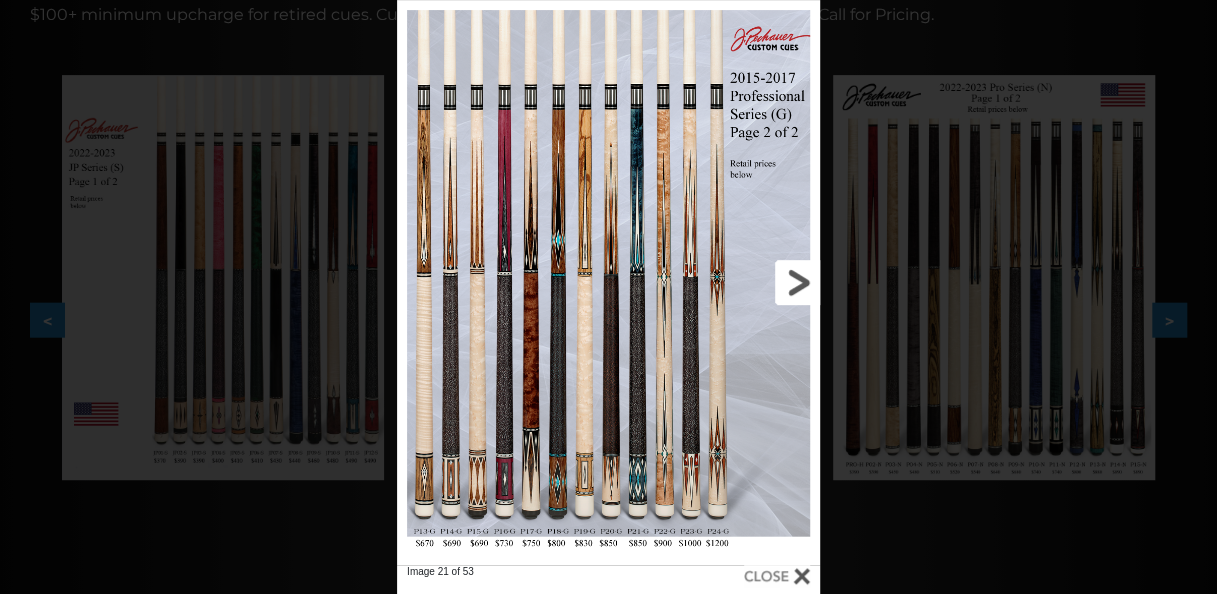 click at bounding box center (725, 282) 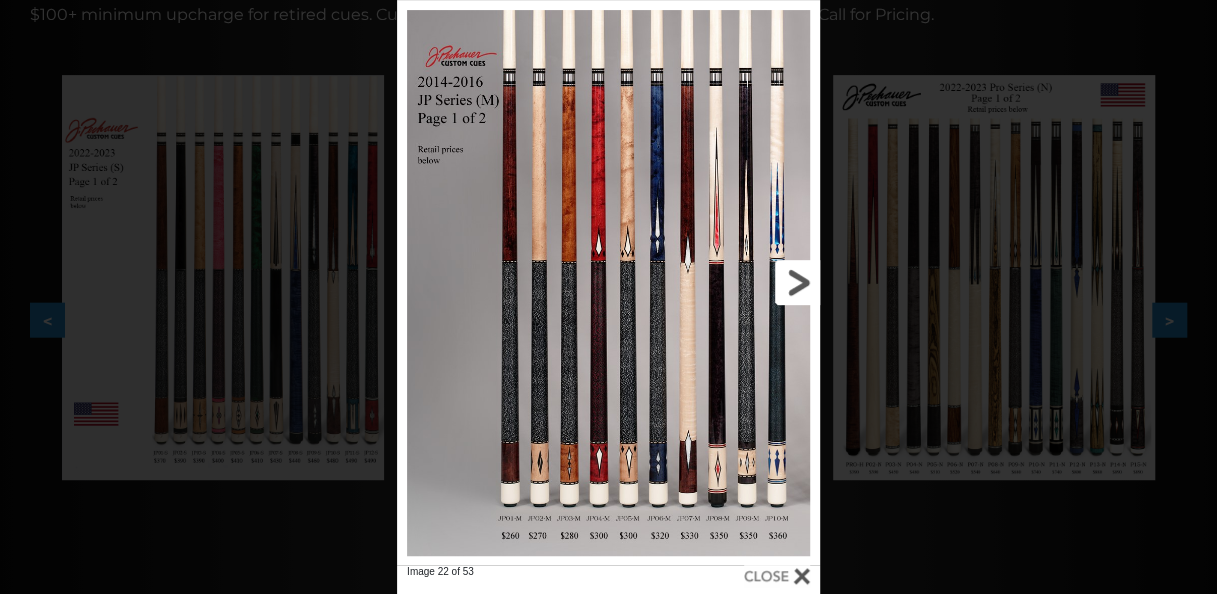 click at bounding box center (725, 282) 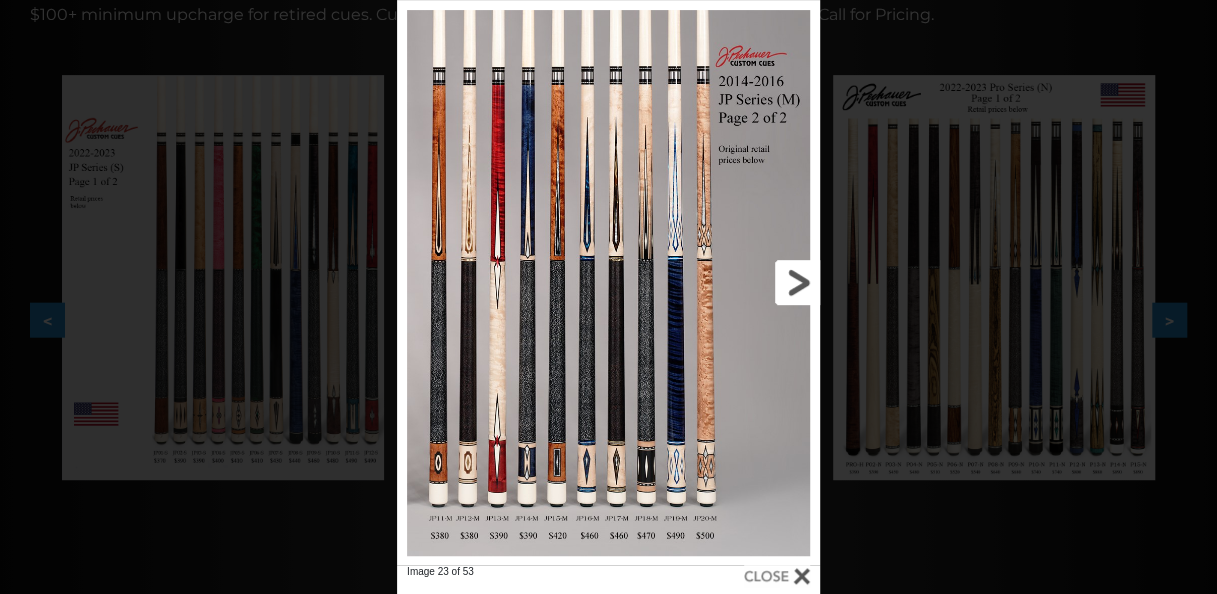 click at bounding box center [725, 282] 